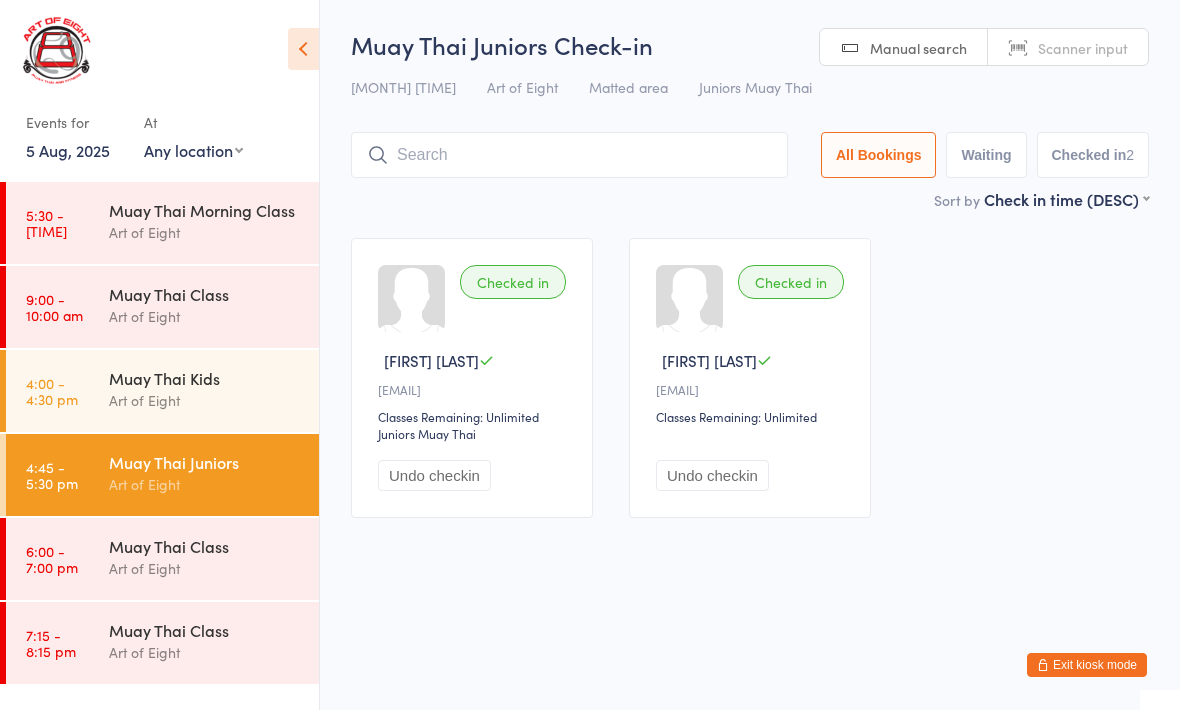 scroll, scrollTop: 1, scrollLeft: 0, axis: vertical 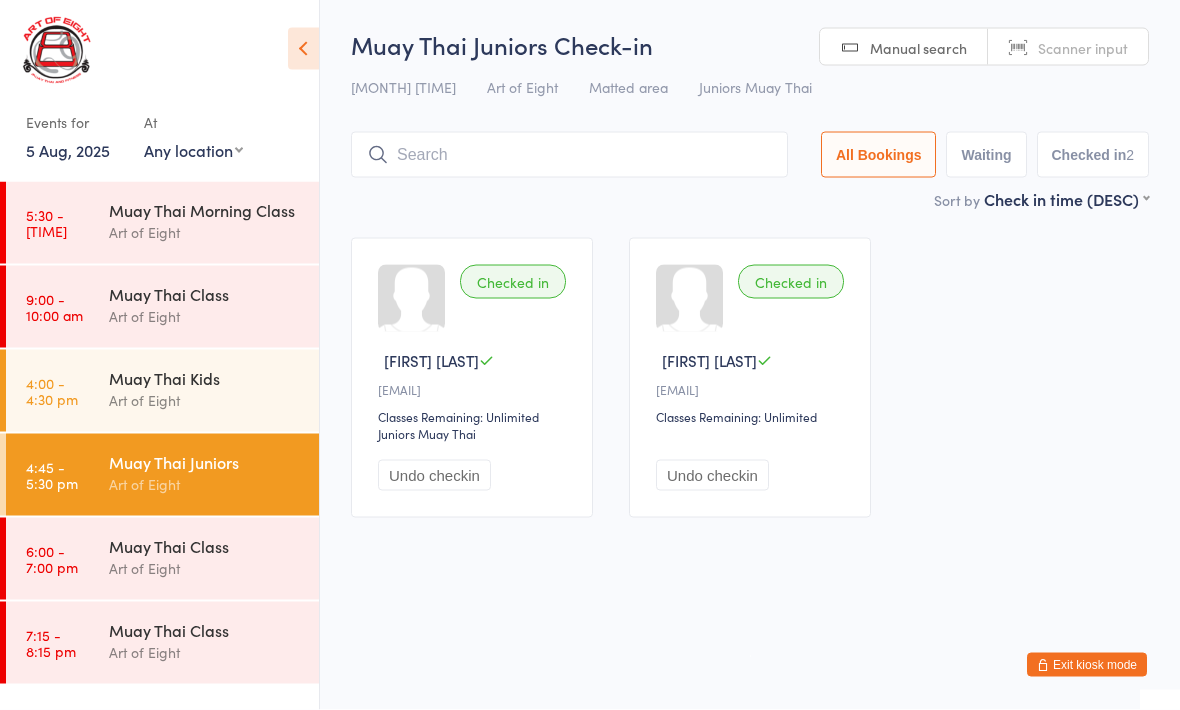 click on "Muay Thai Class" at bounding box center [205, 546] 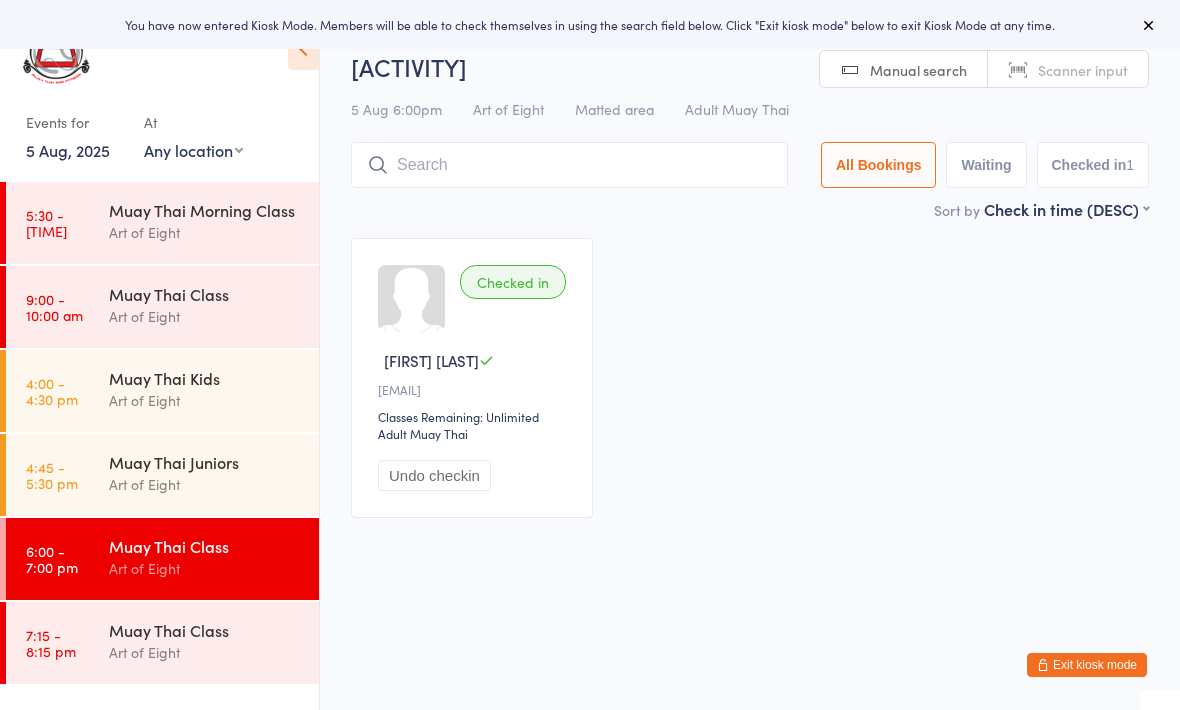 scroll, scrollTop: 0, scrollLeft: 0, axis: both 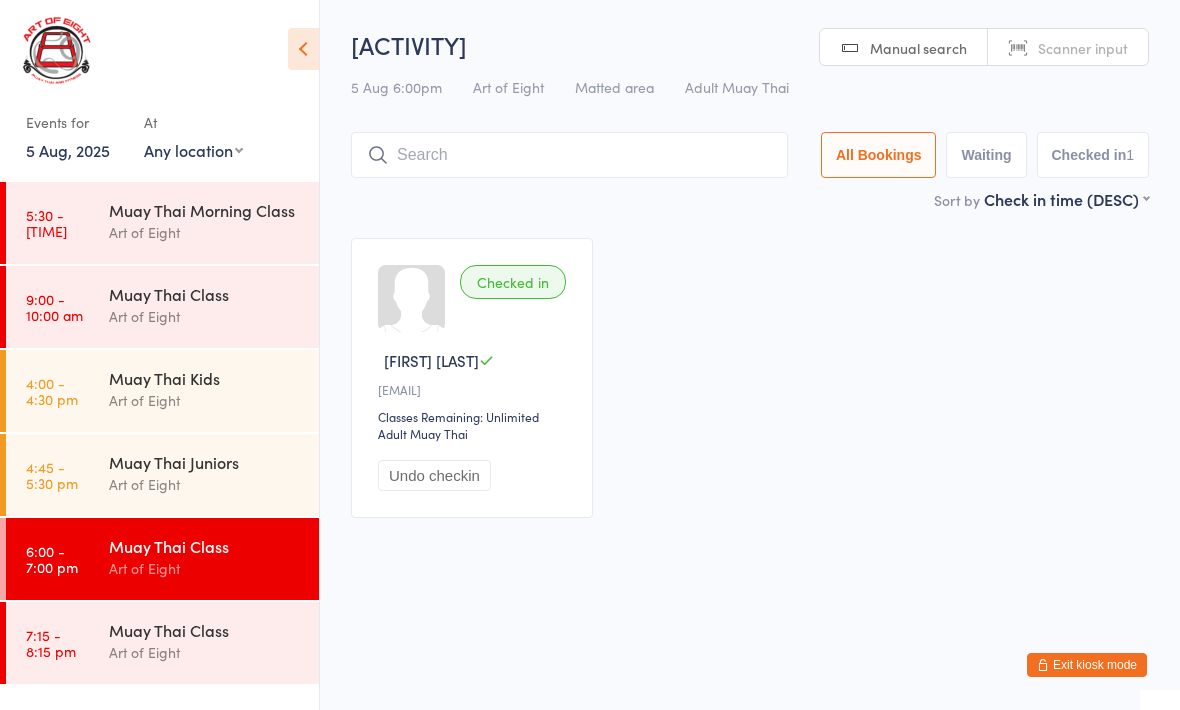 click at bounding box center [569, 155] 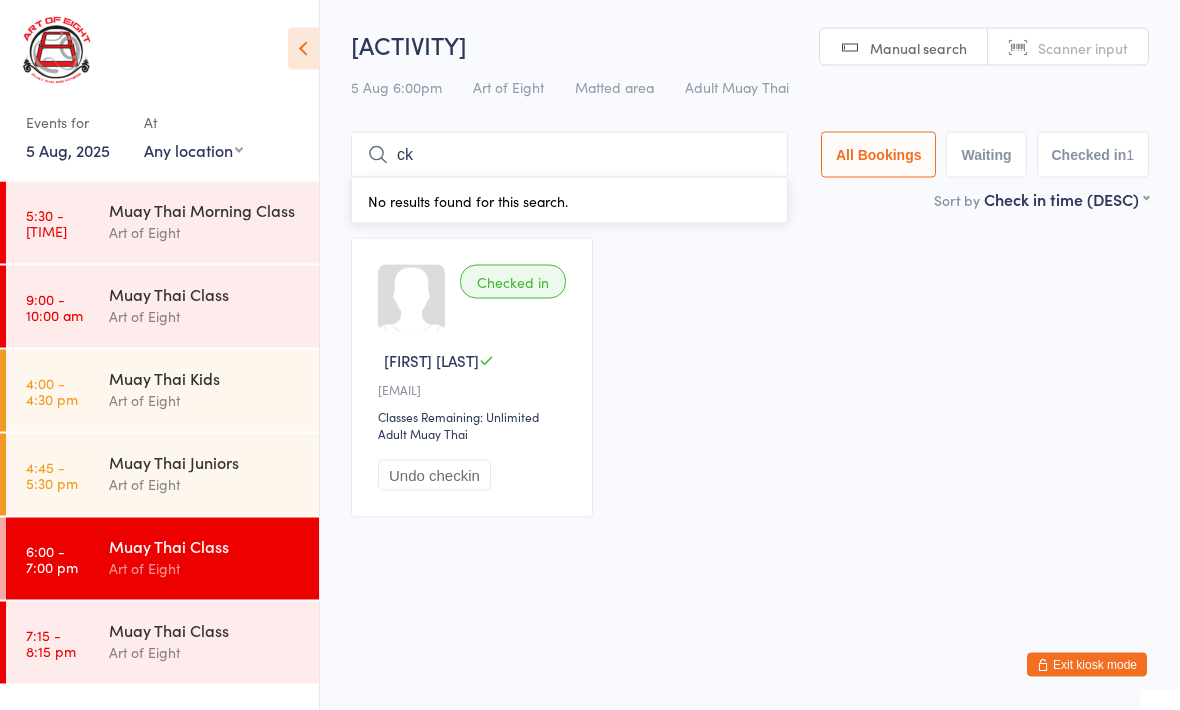 type on "c" 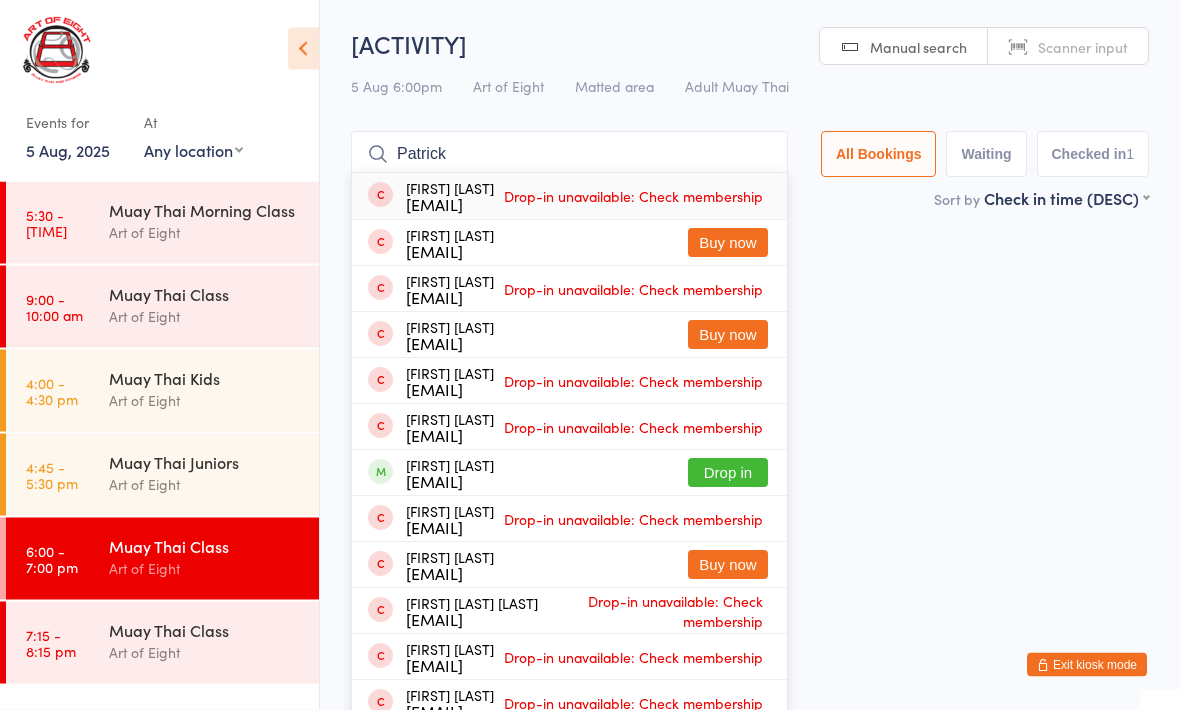 type on "Patrick" 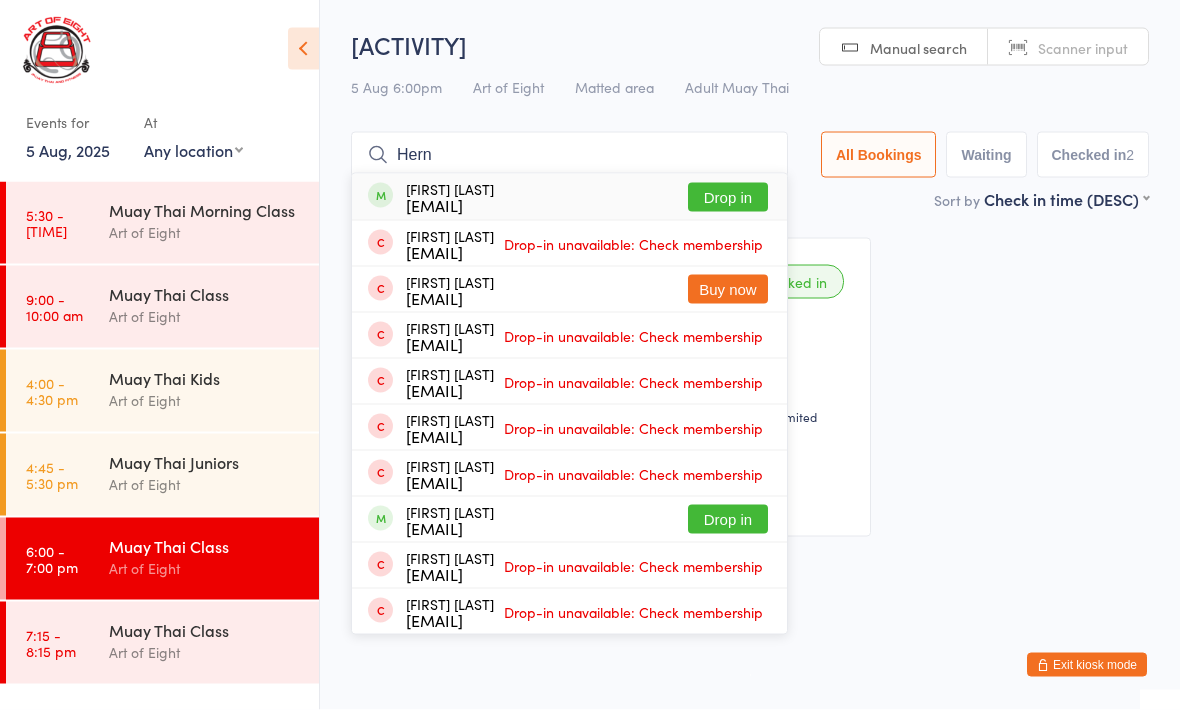 type on "Hern" 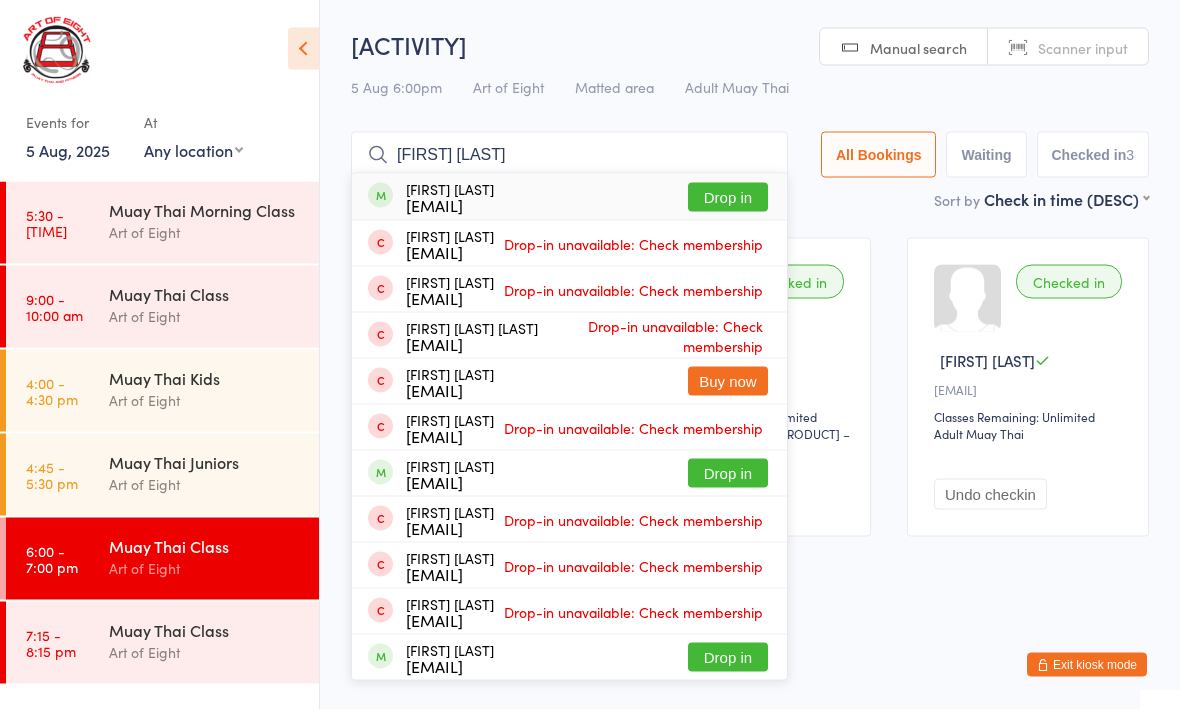 type on "[FIRST] [LAST]" 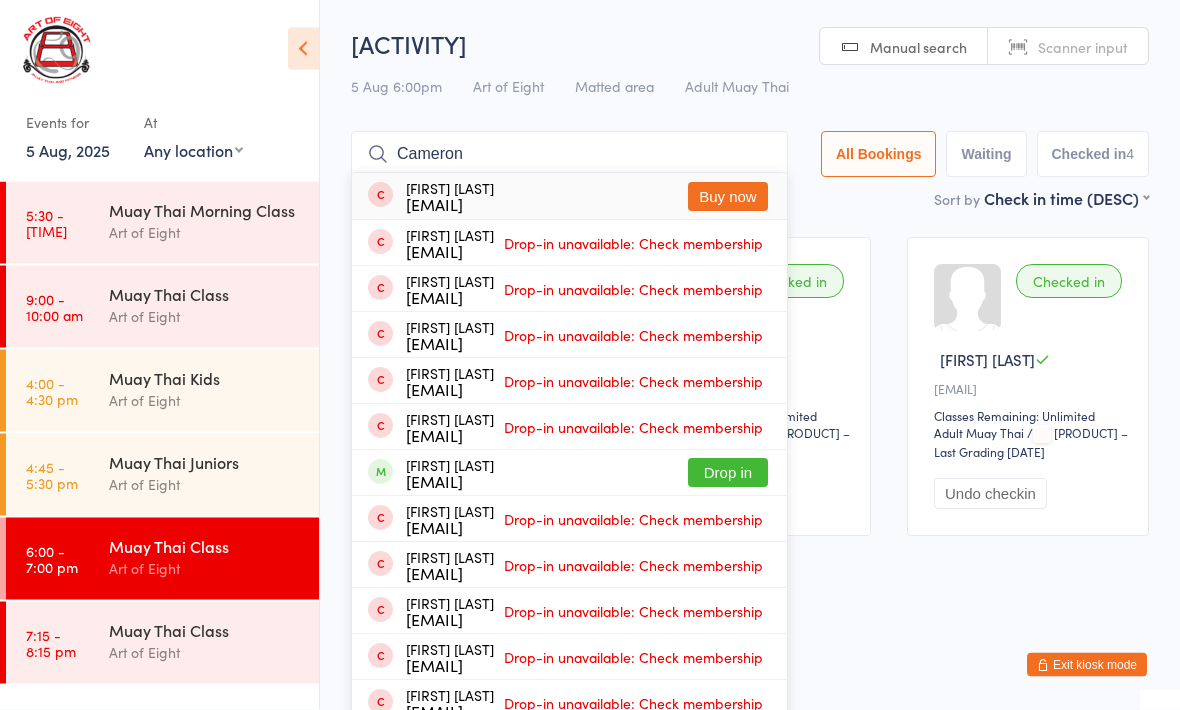type on "Cameron" 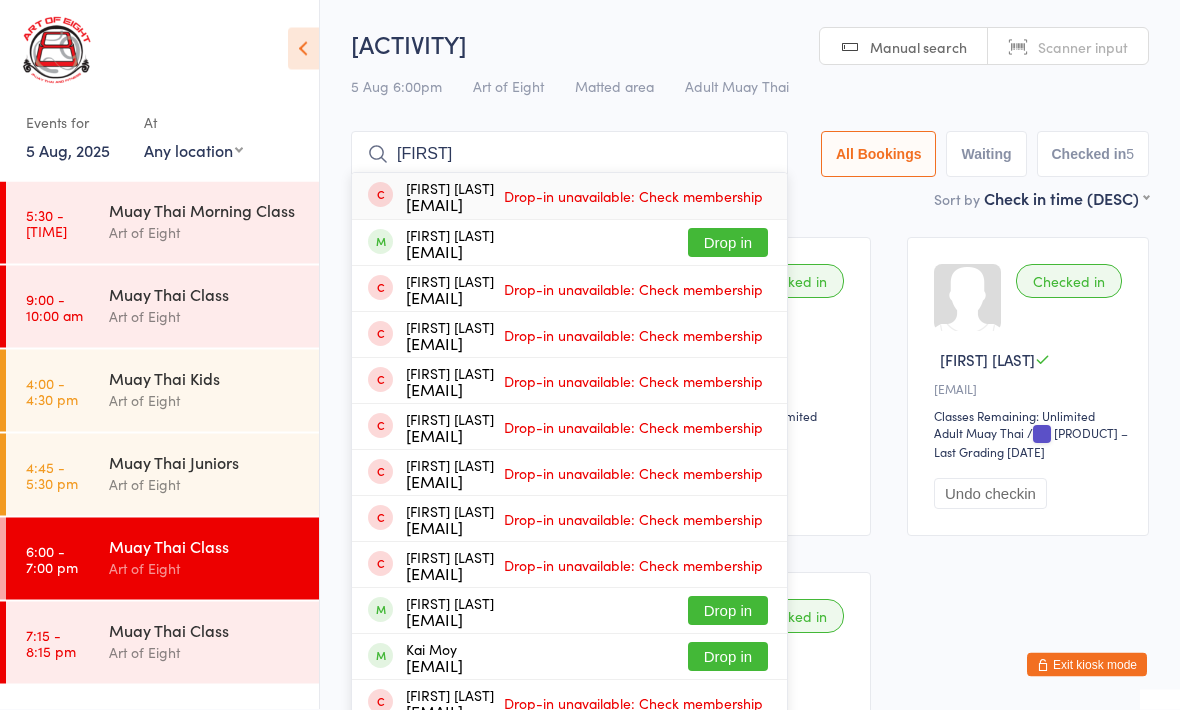 type on "[FIRST]" 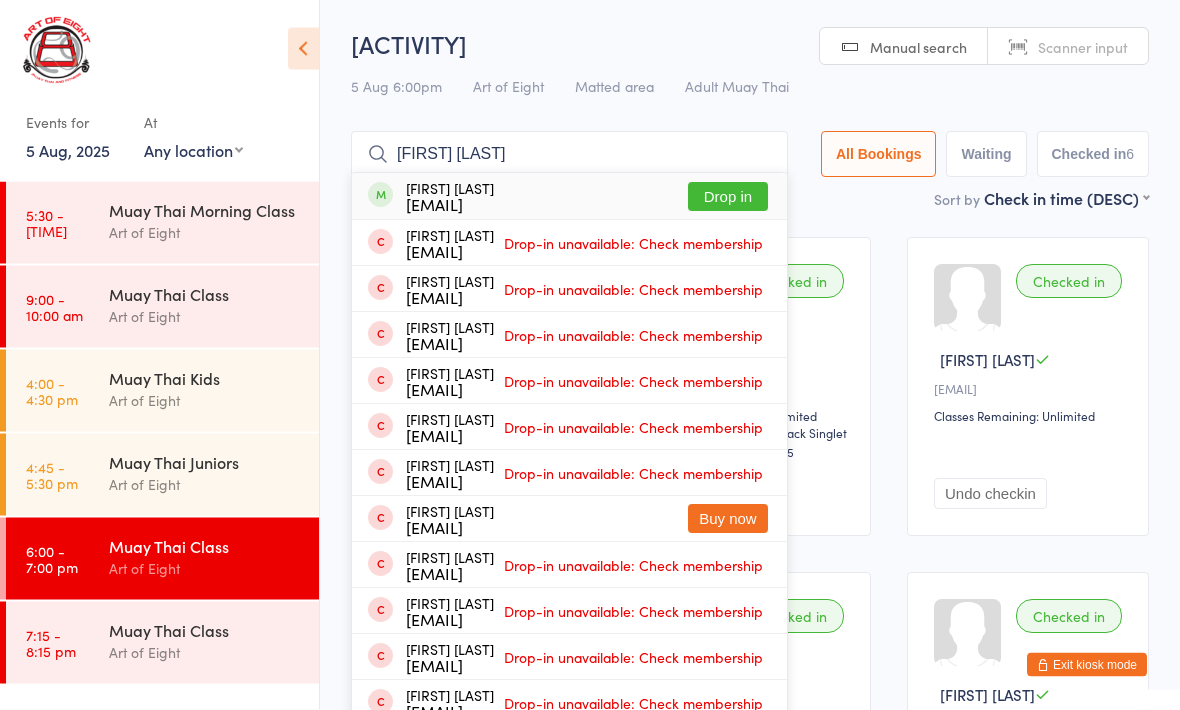 type on "[FIRST] [LAST]" 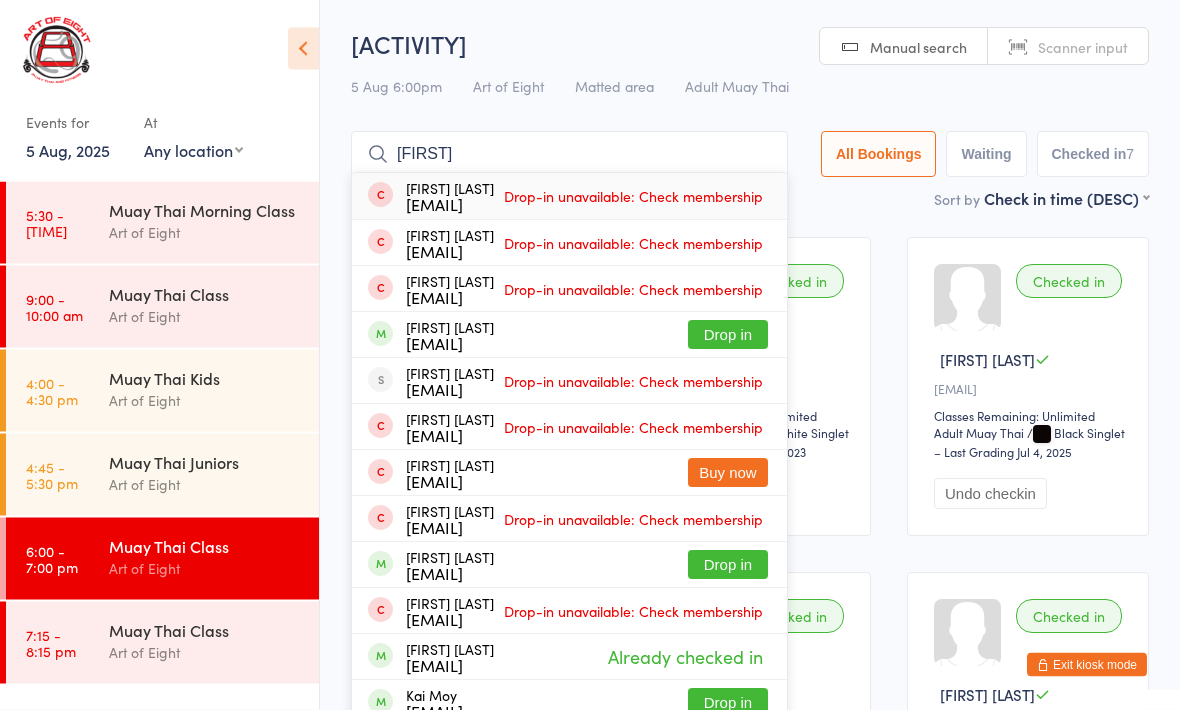 type on "[FIRST]" 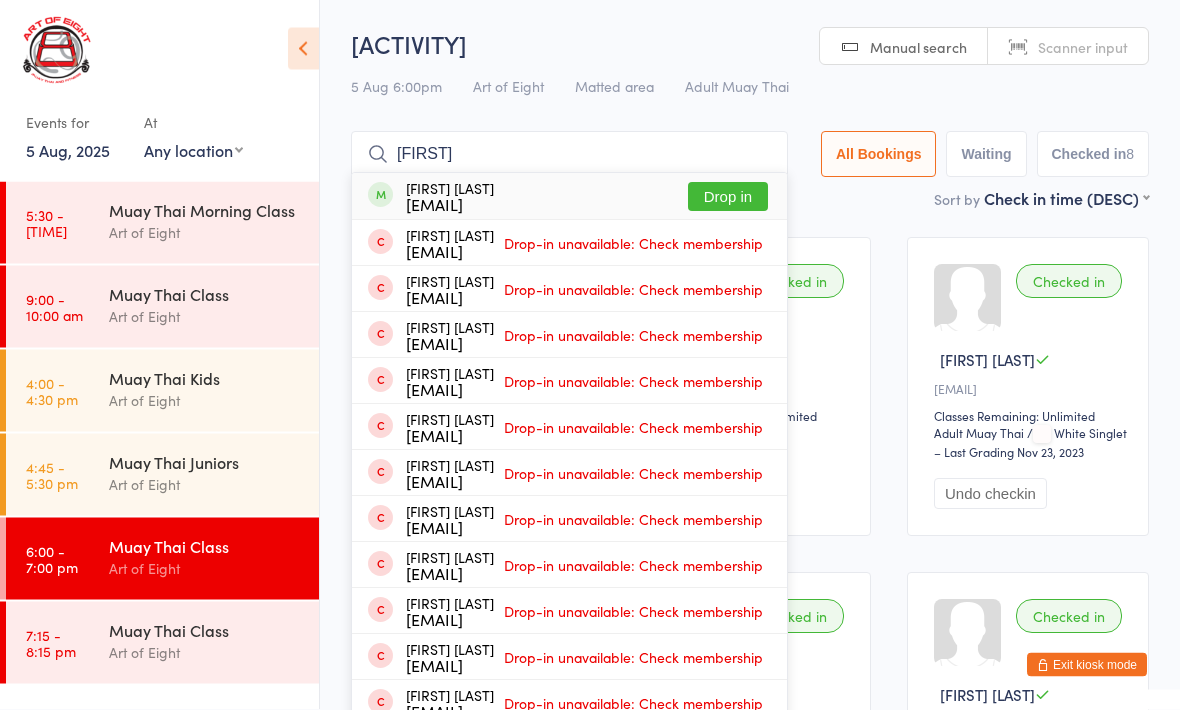 type on "[FIRST]" 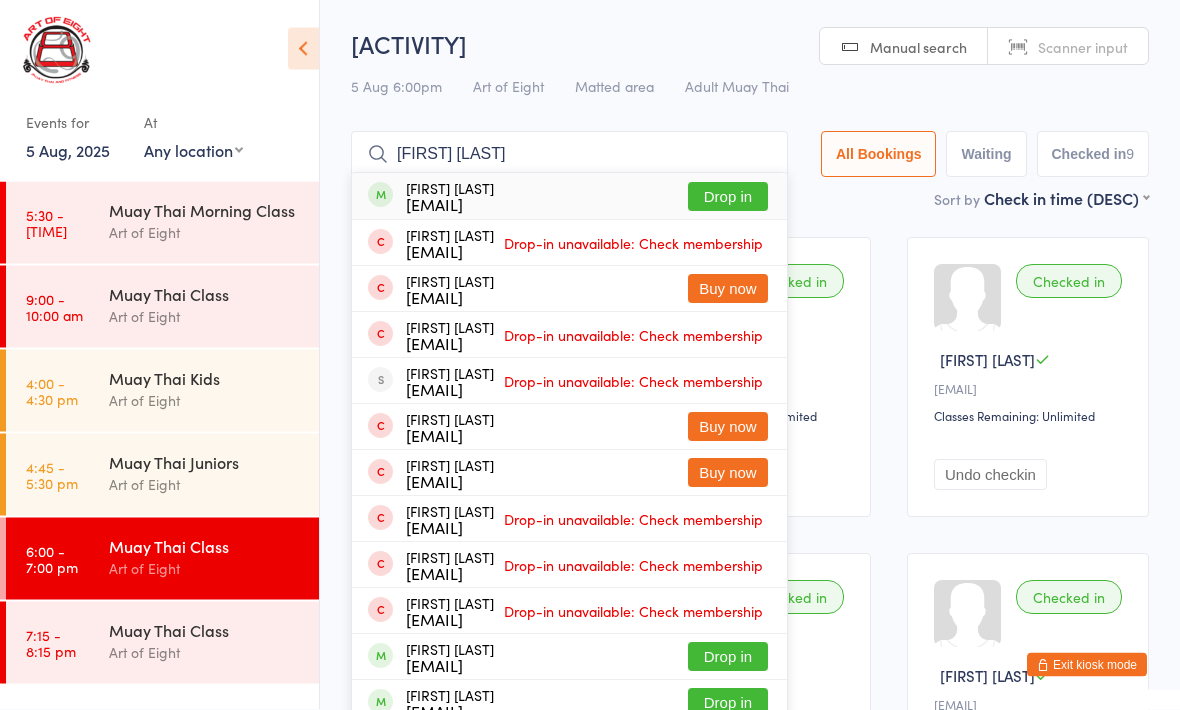 type on "[FIRST] [LAST]" 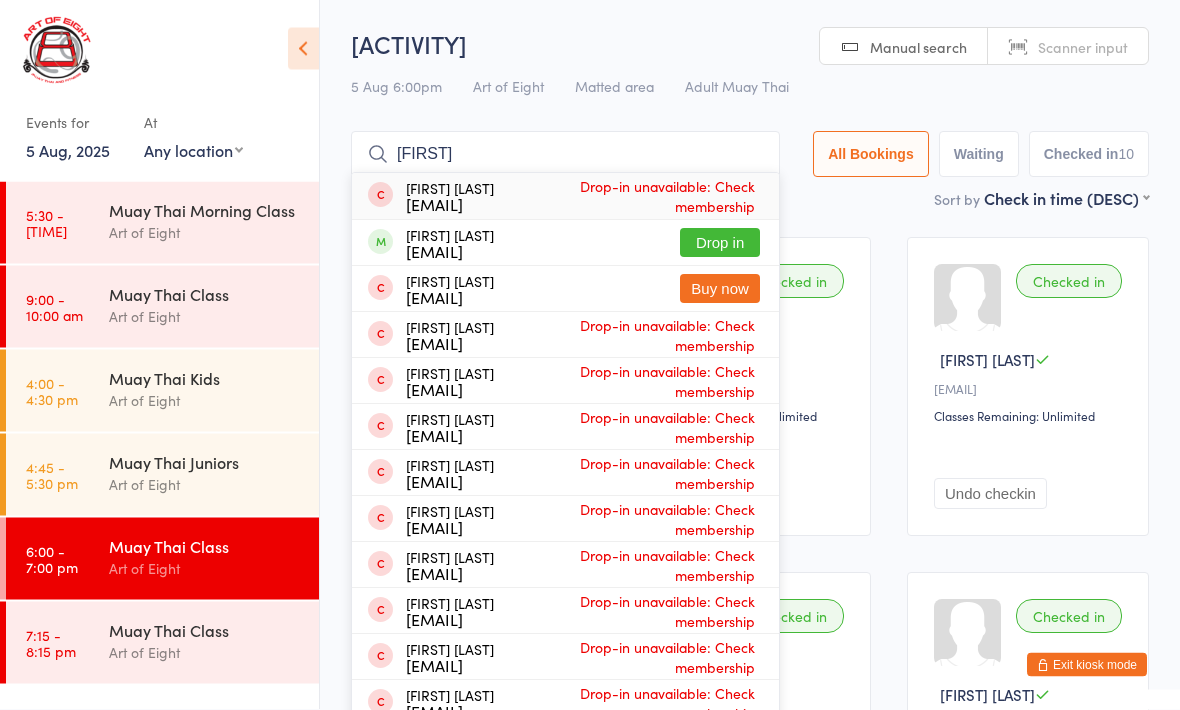 type on "[FIRST]" 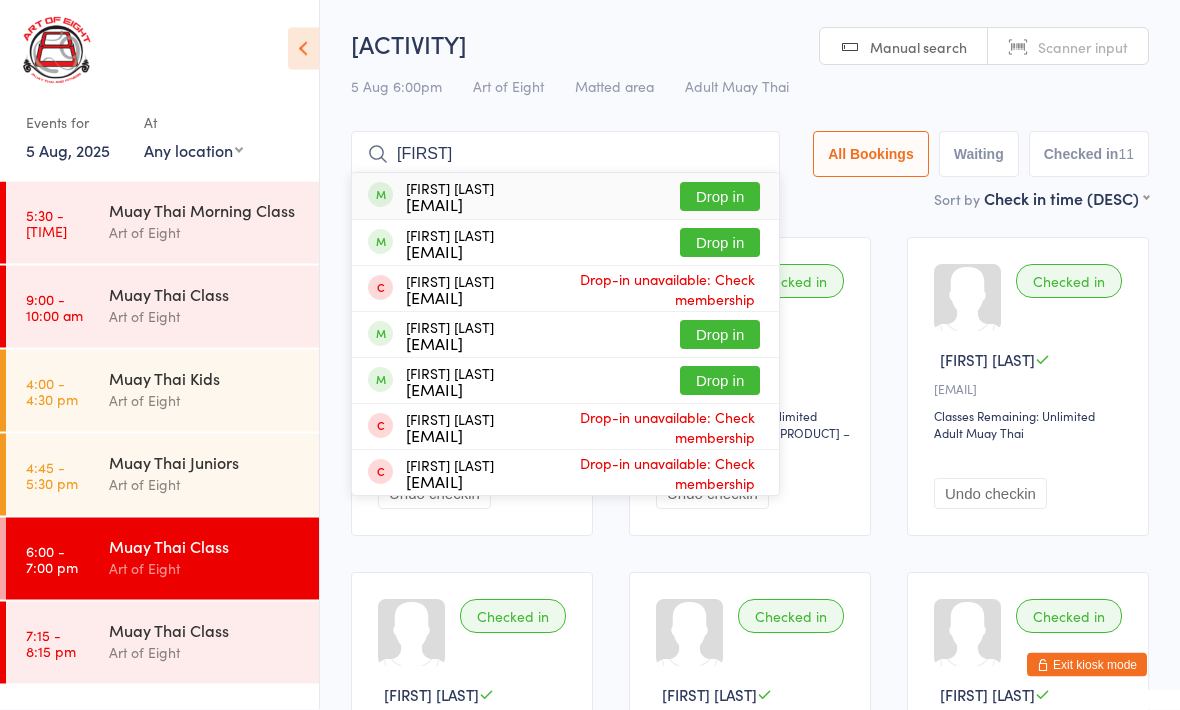 type on "[FIRST]" 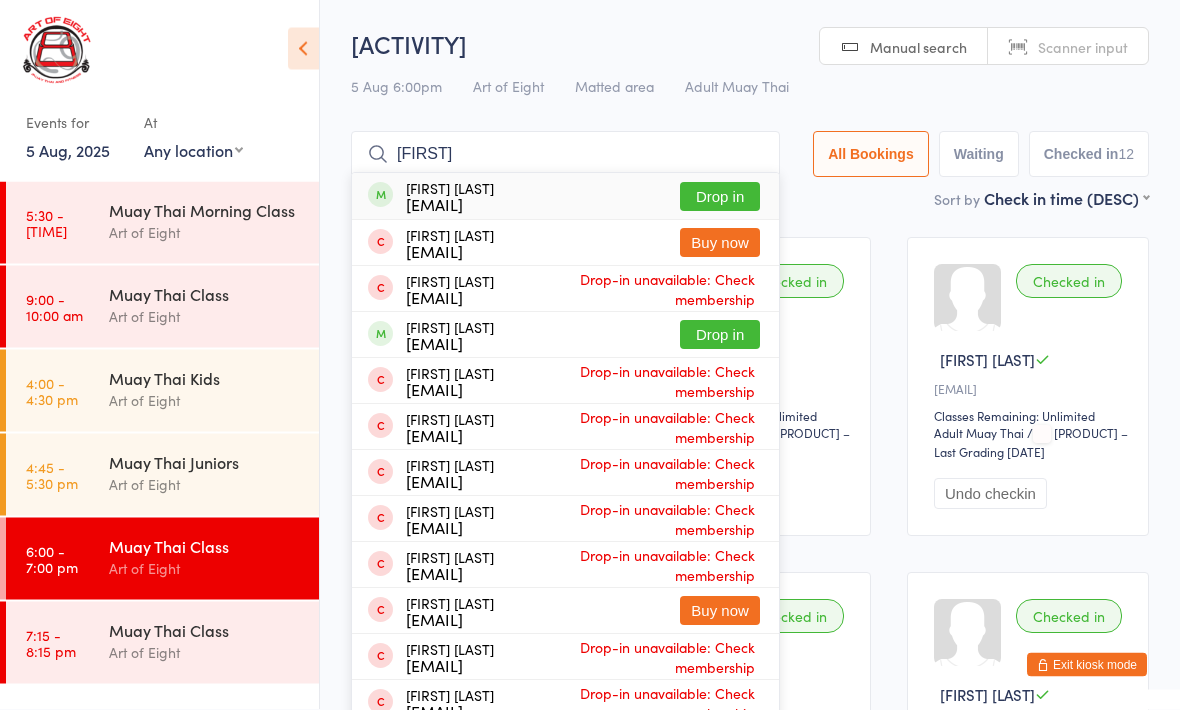 type on "[FIRST]" 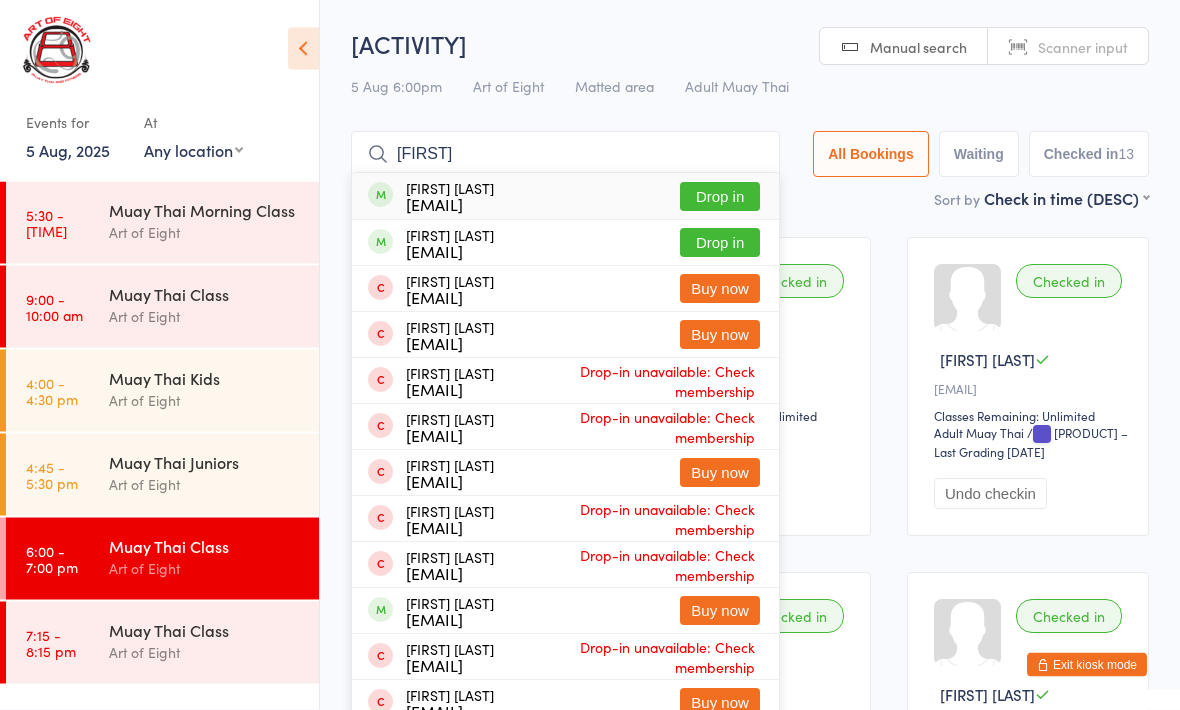 type on "[FIRST]" 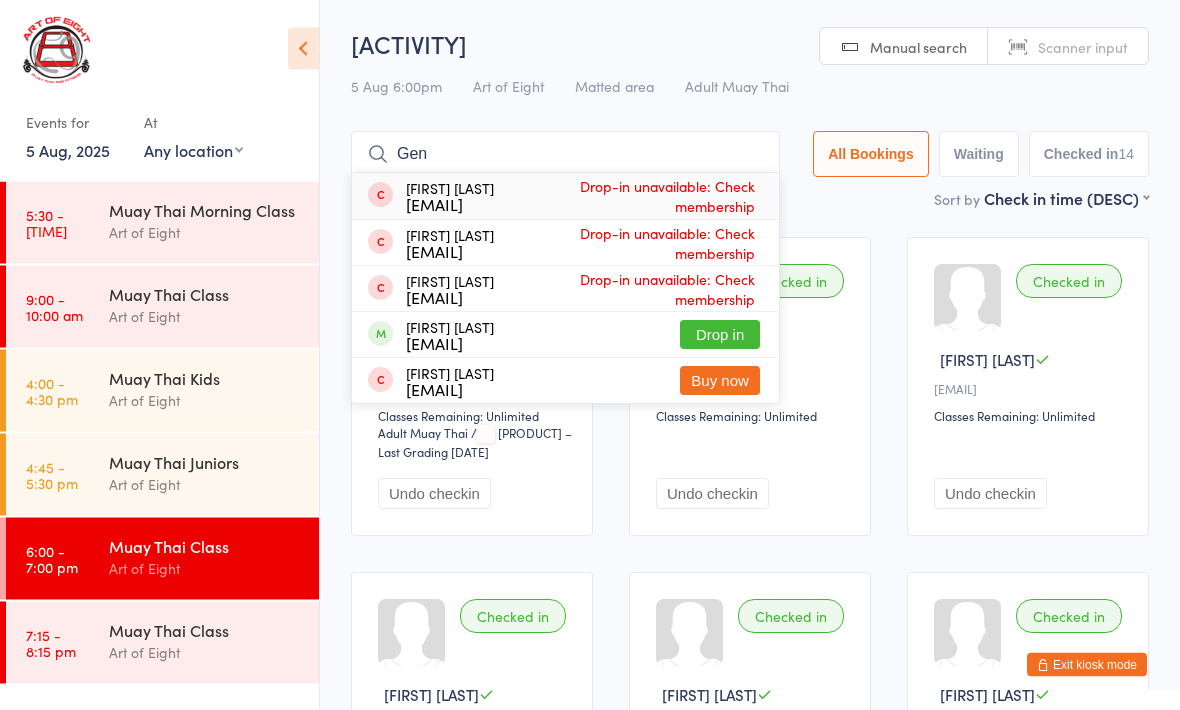 type on "Gen" 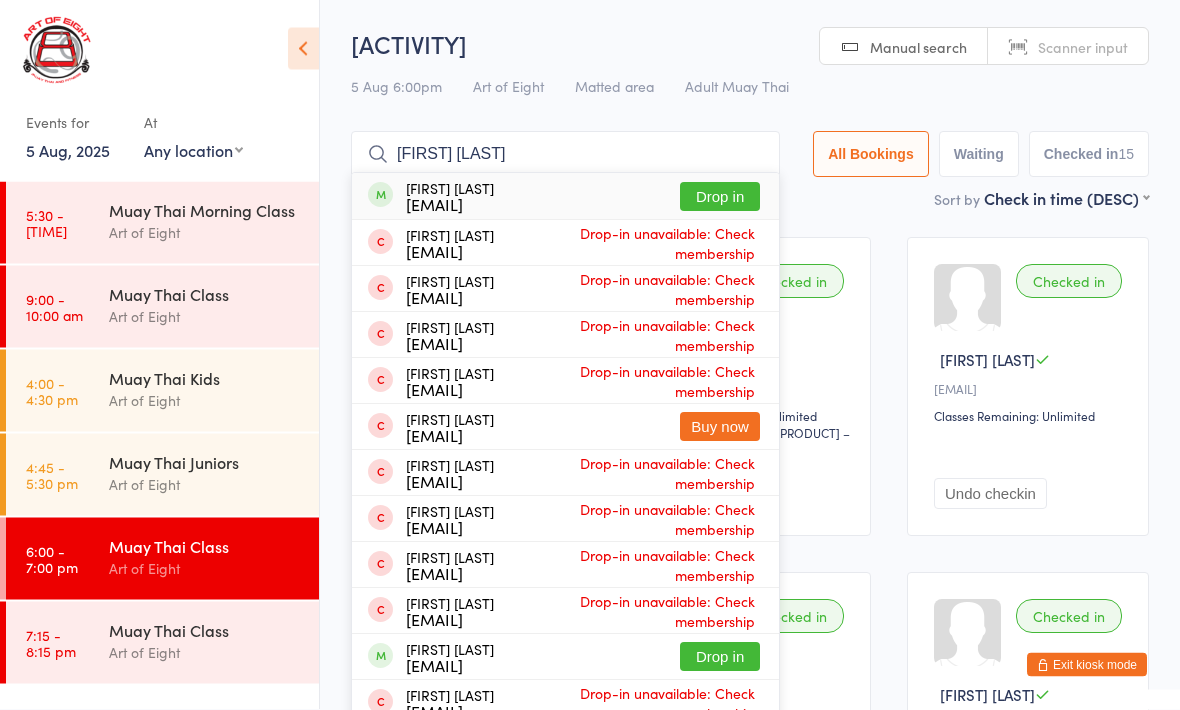 type on "[FIRST] [LAST]" 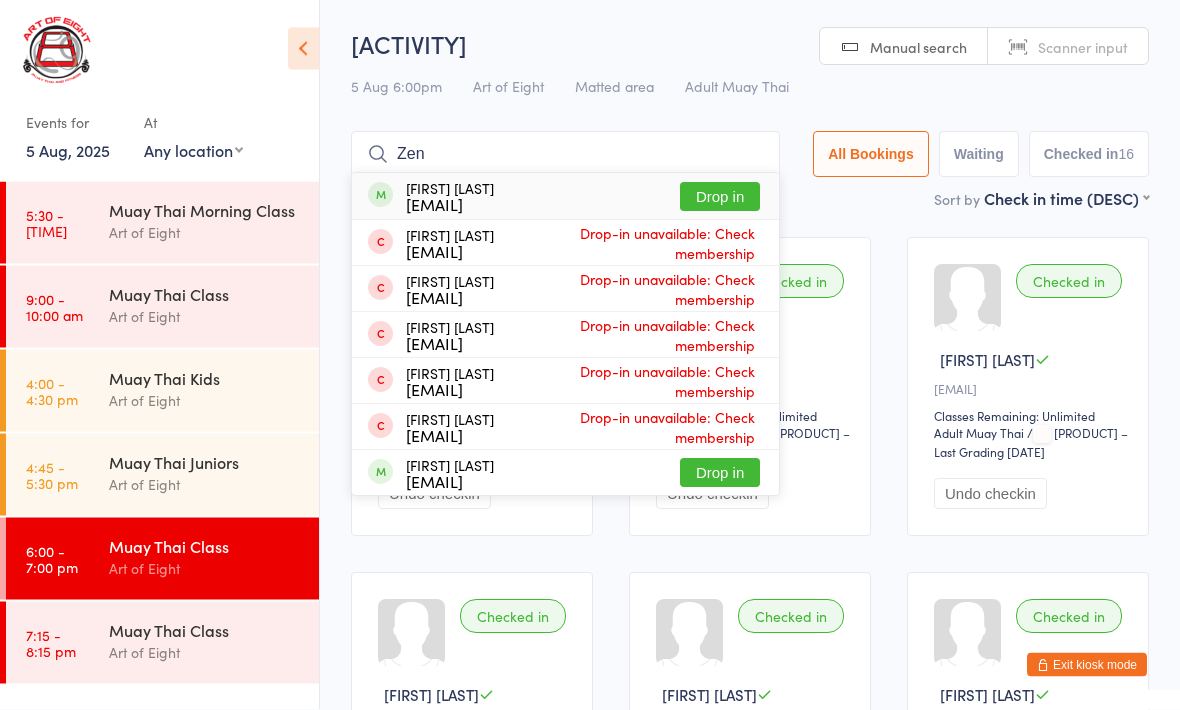 type on "Zen" 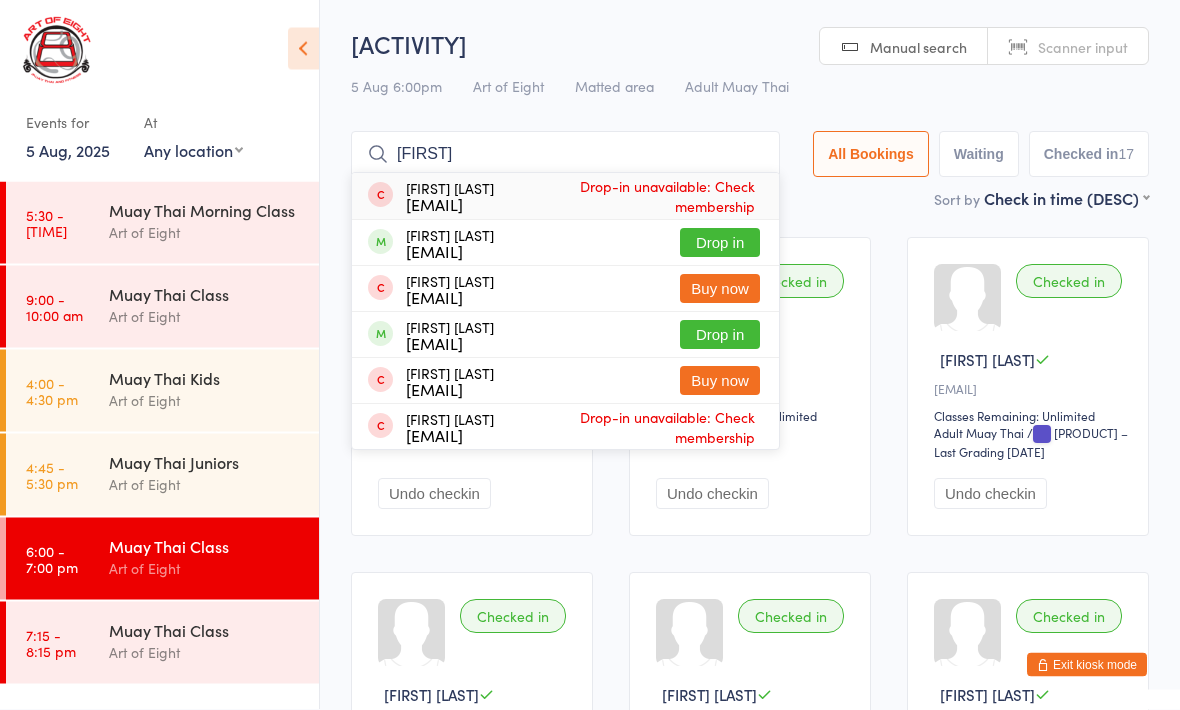 type on "[FIRST]" 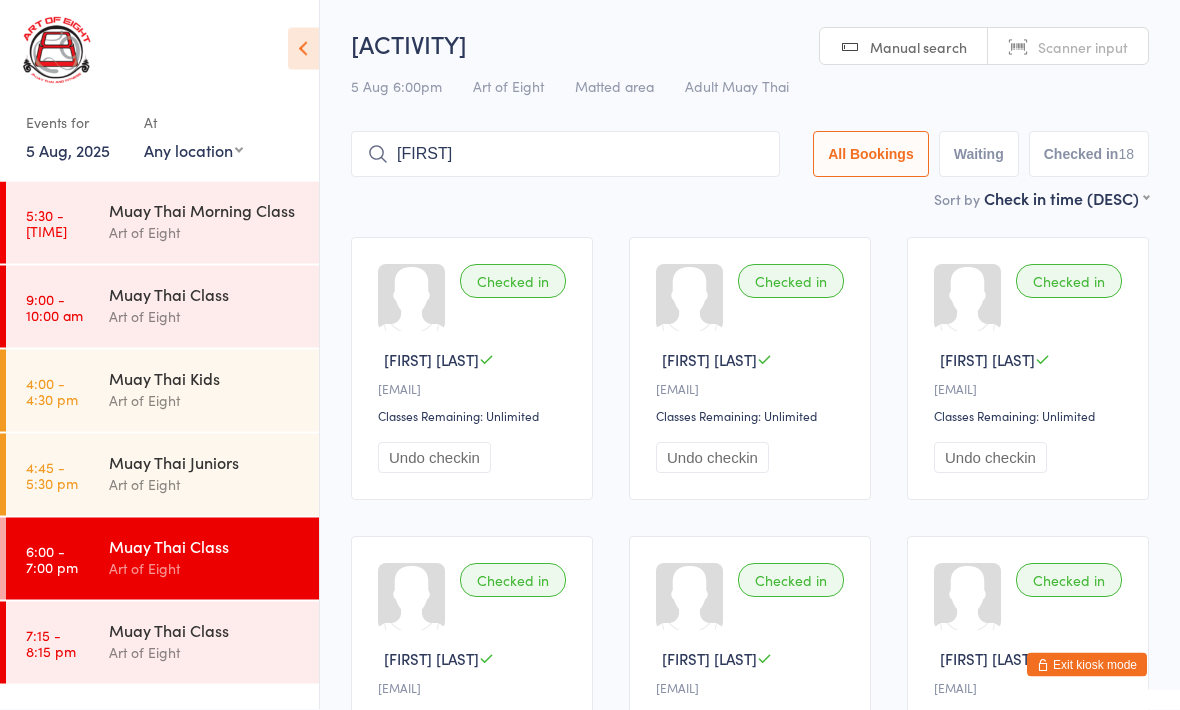 type on "Y" 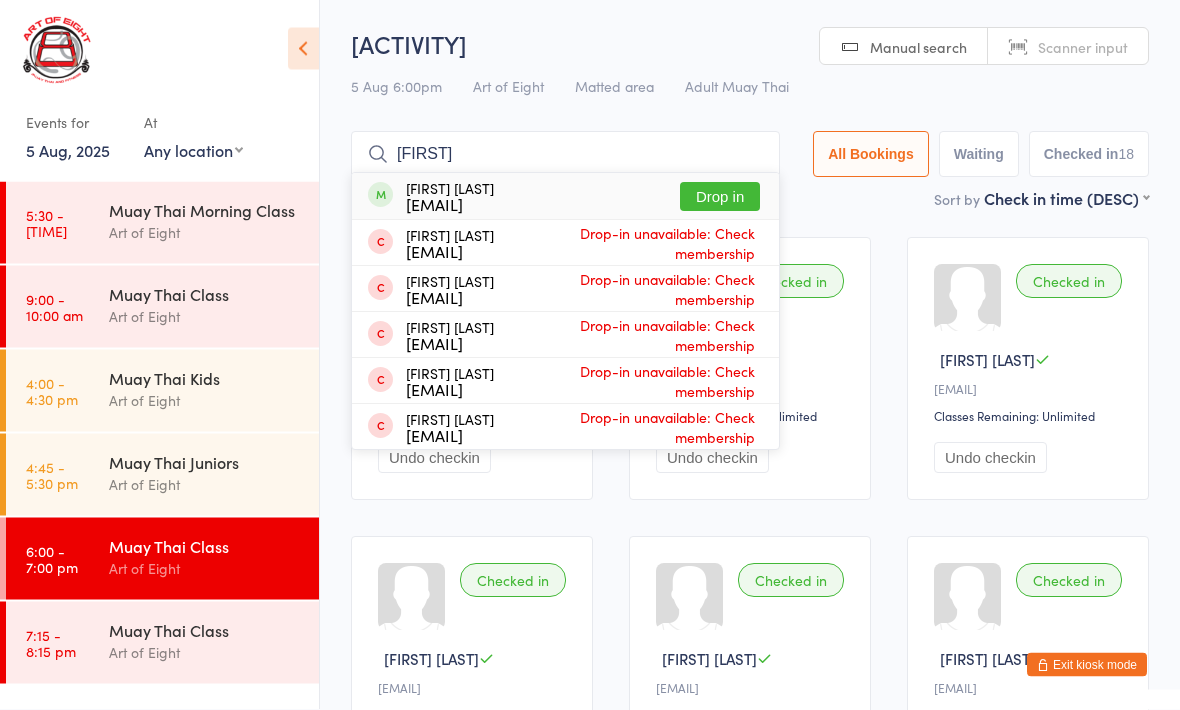 type on "[FIRST]" 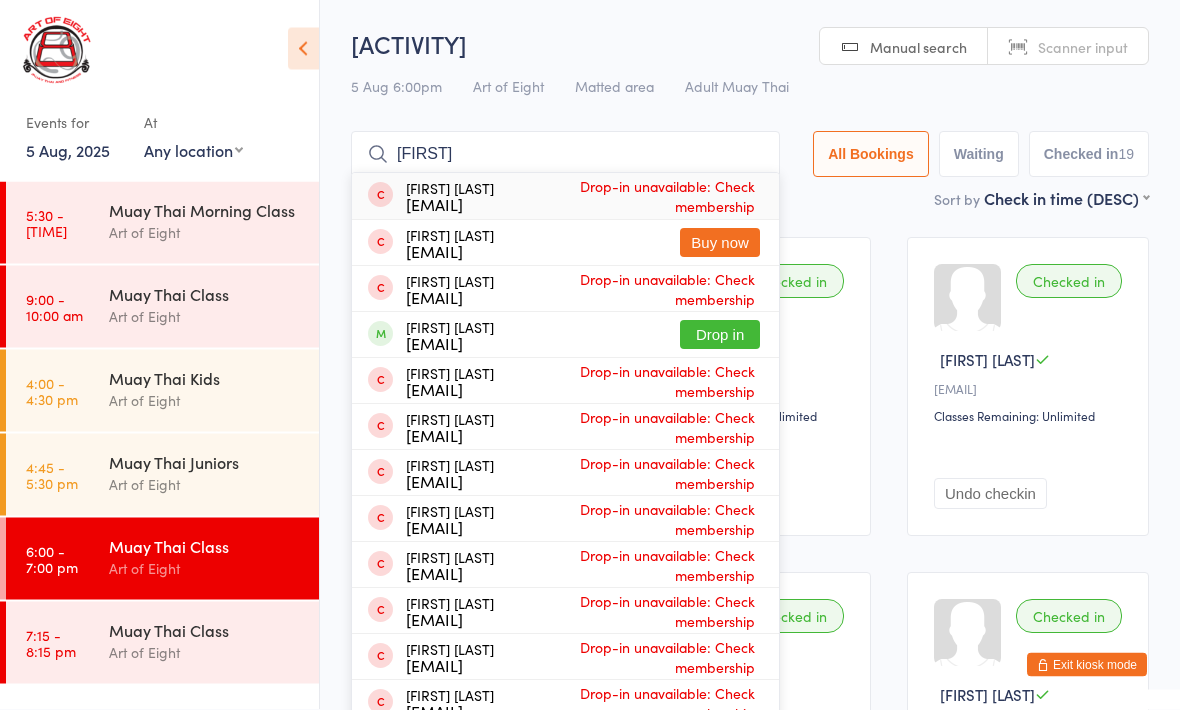 type on "[FIRST]" 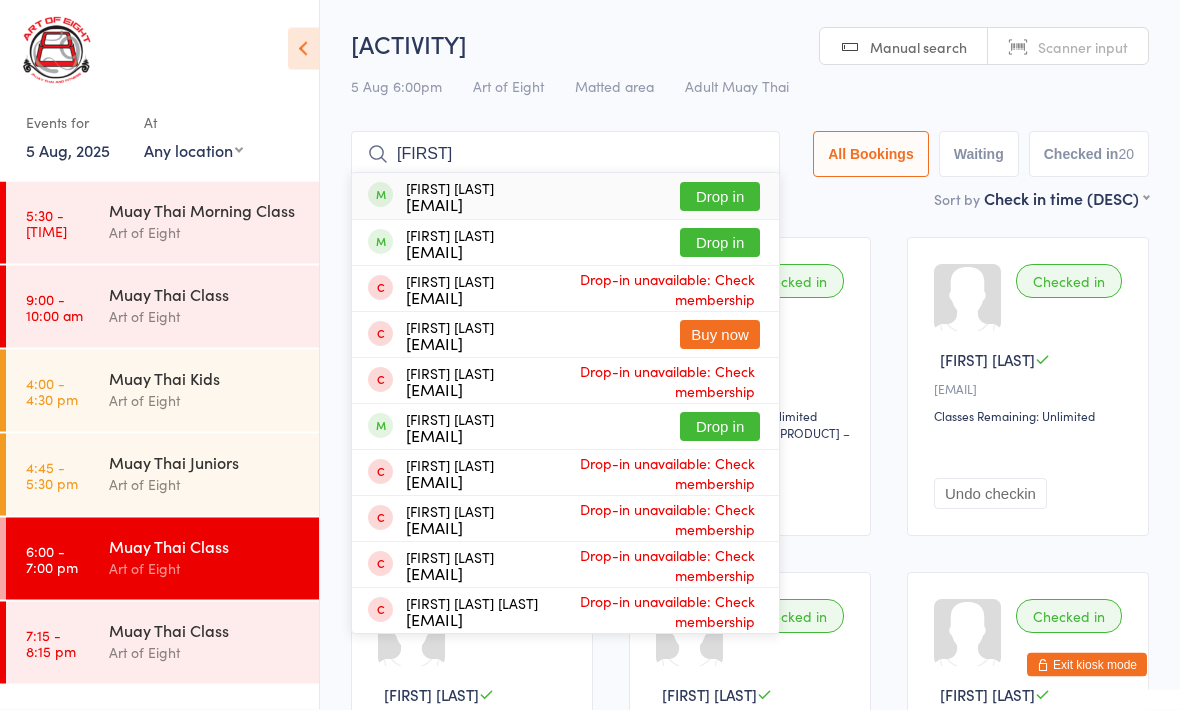 type on "[FIRST]" 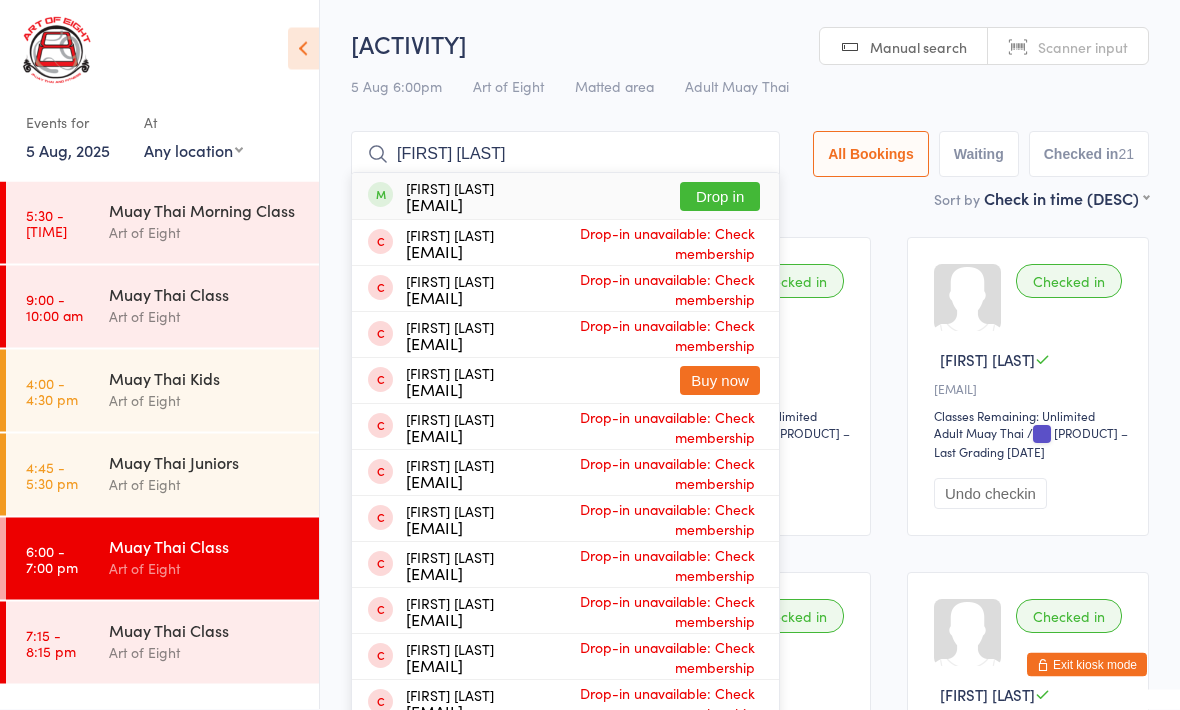 type on "[FIRST] [LAST]" 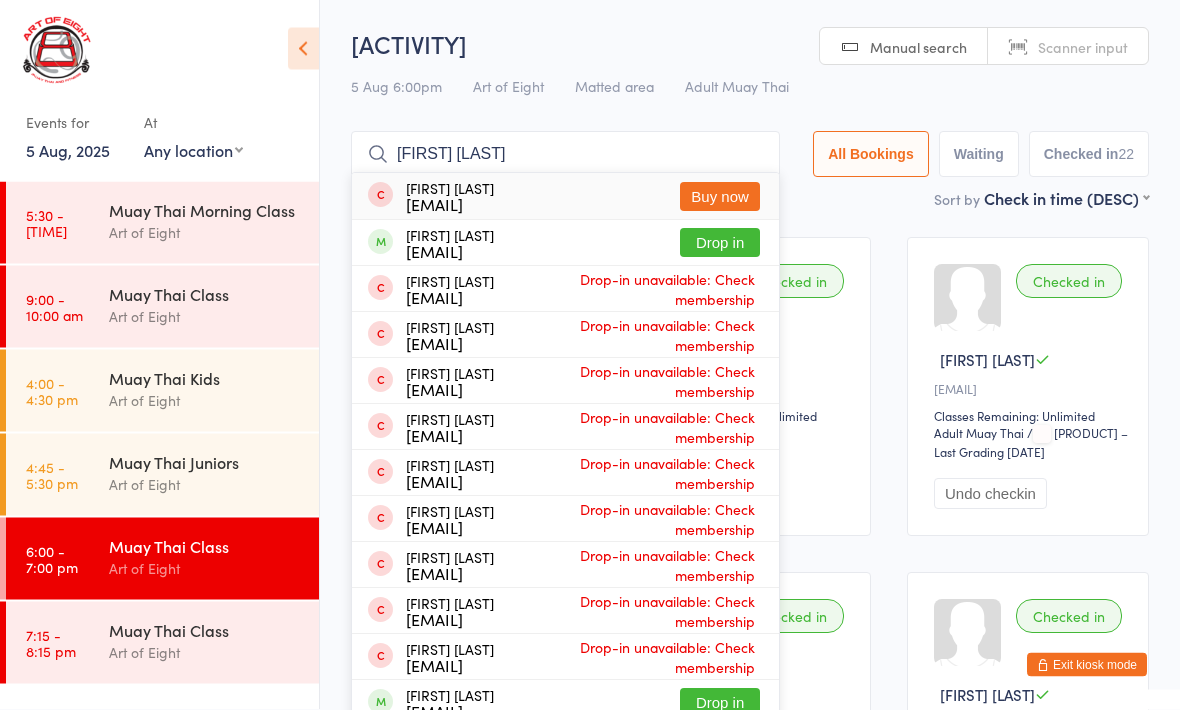 type on "[FIRST] [LAST]" 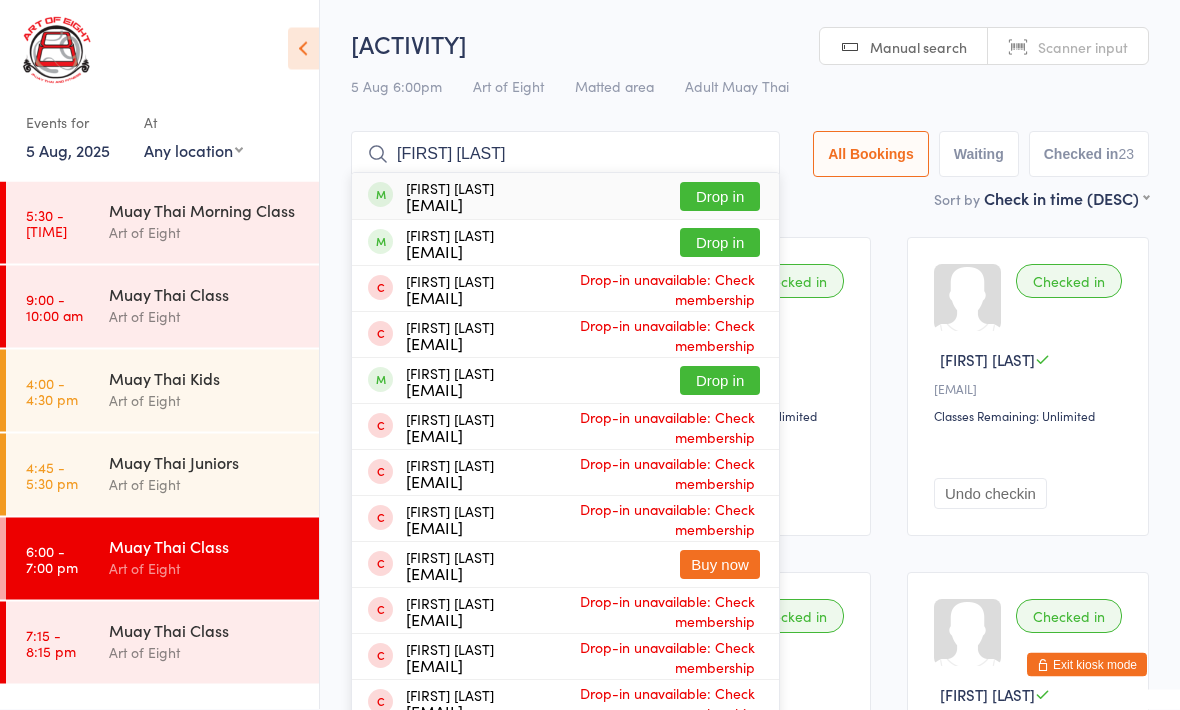type on "[FIRST] [LAST]" 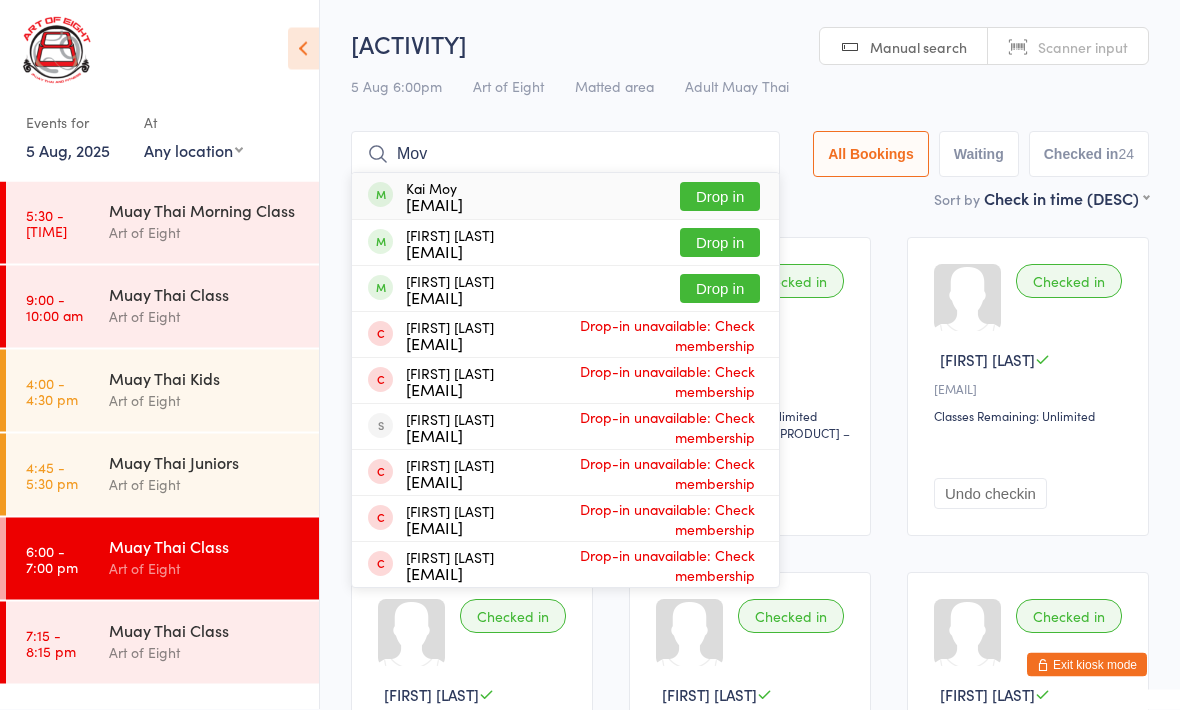 type on "Mov" 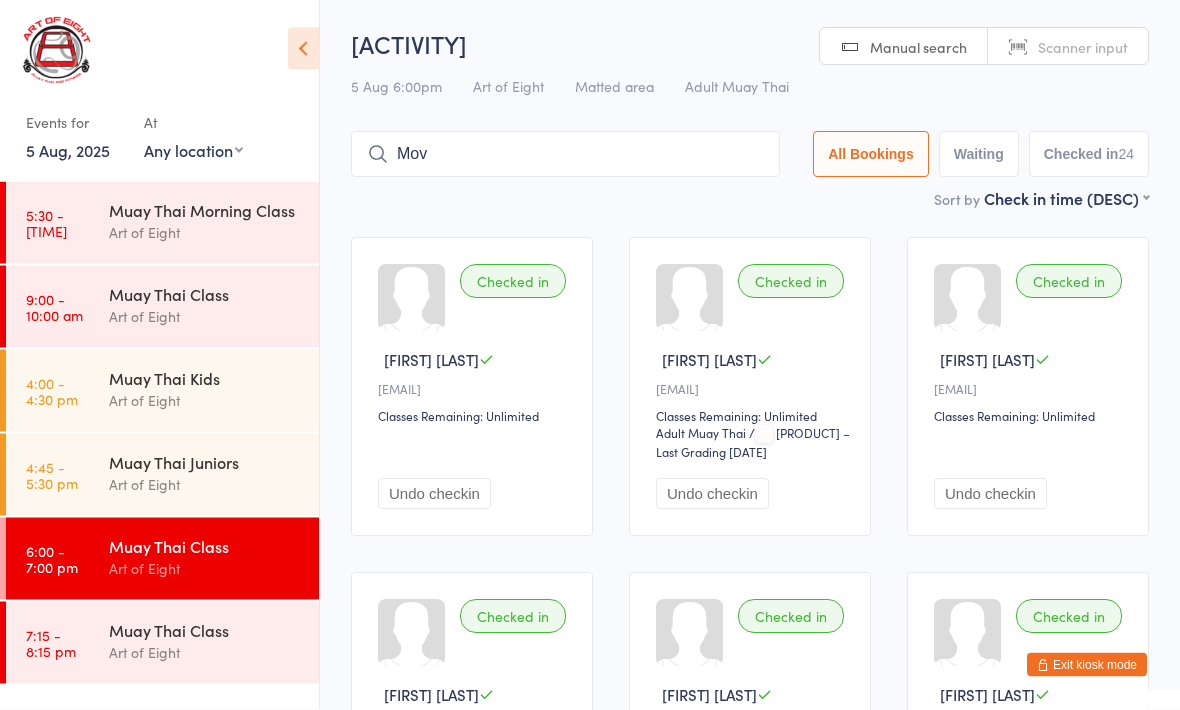 type 